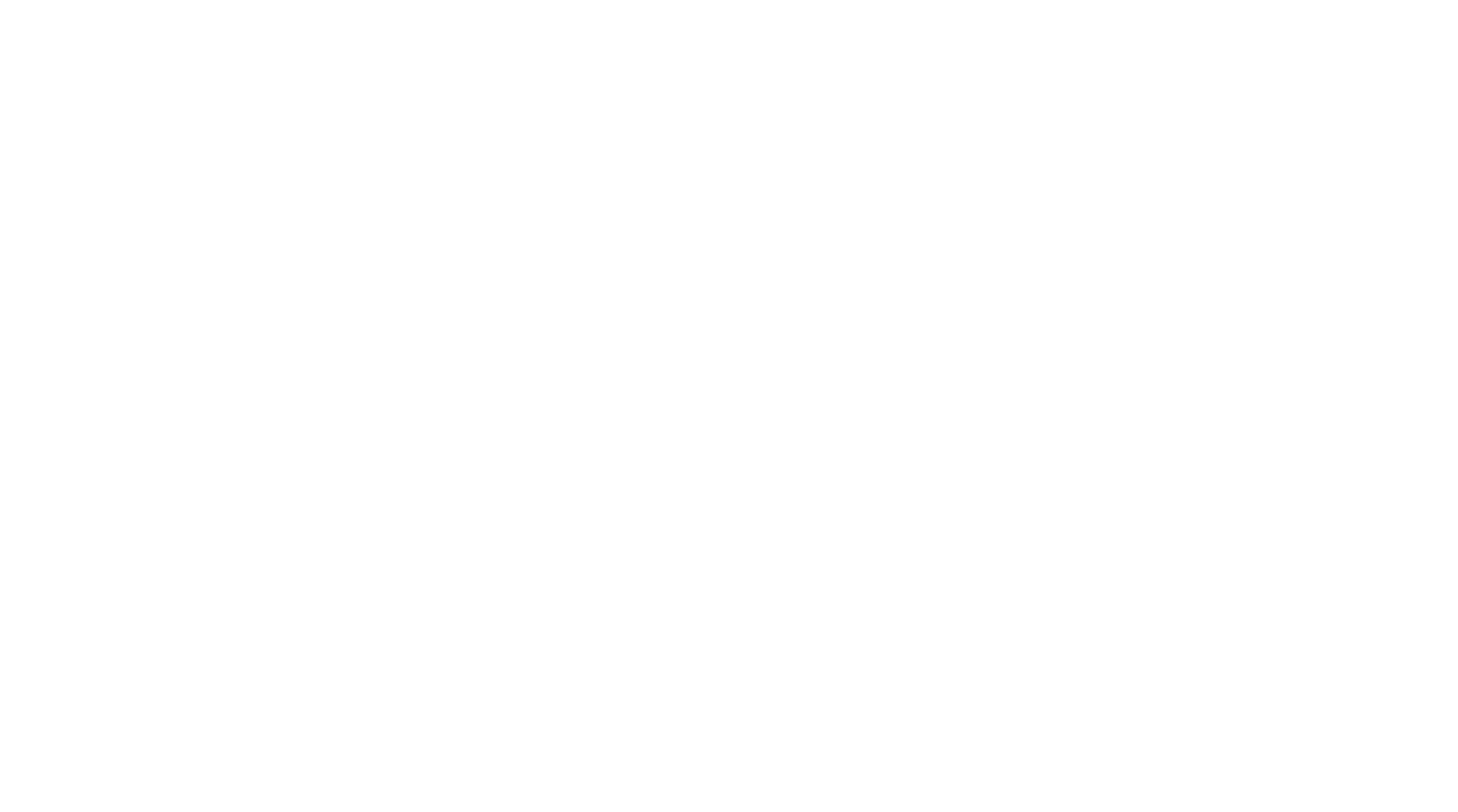 scroll, scrollTop: 0, scrollLeft: 0, axis: both 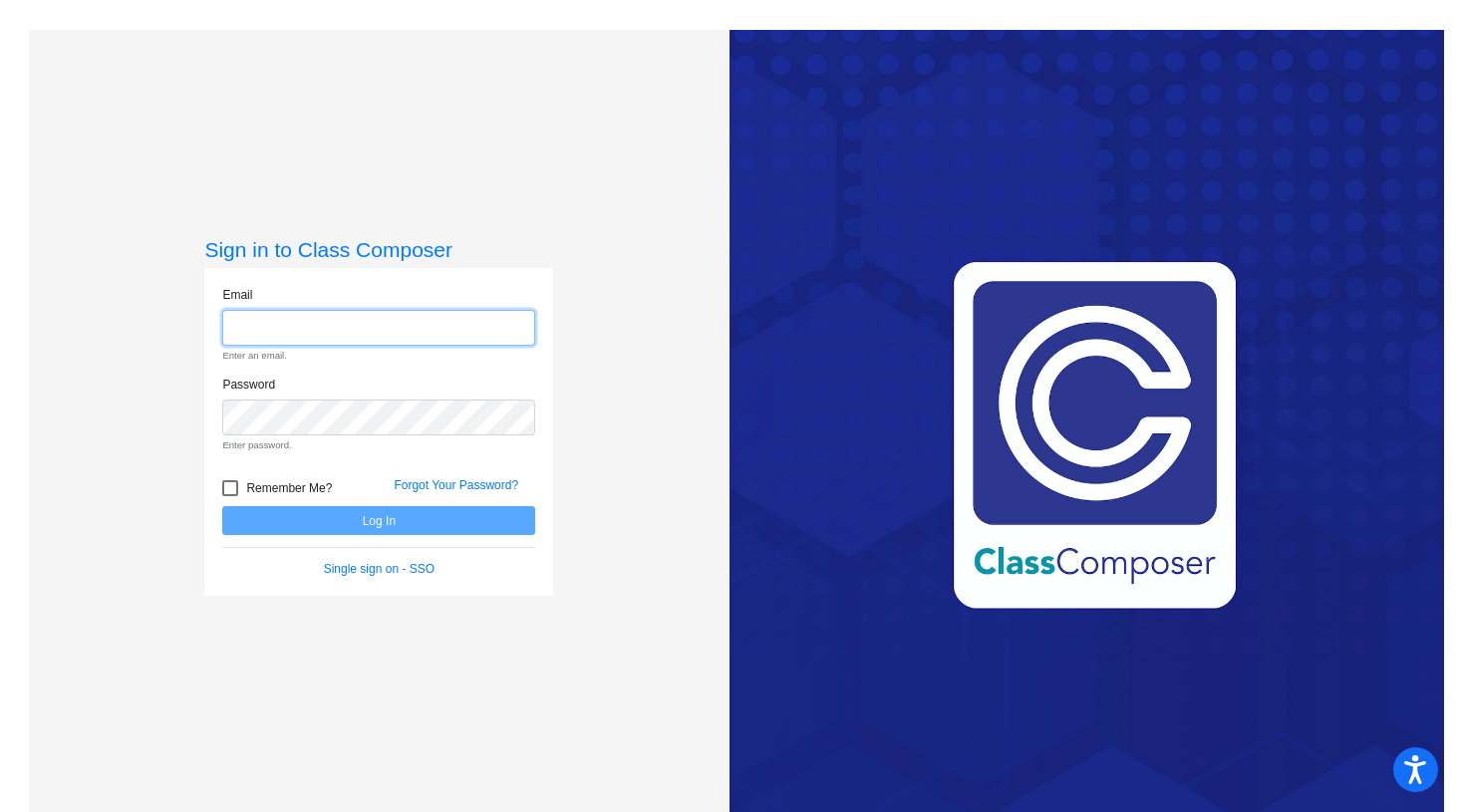 type on "Email [EMAIL] Password  Remember Me? Forgot Your Password?  Log In   Single sign on - SSO" 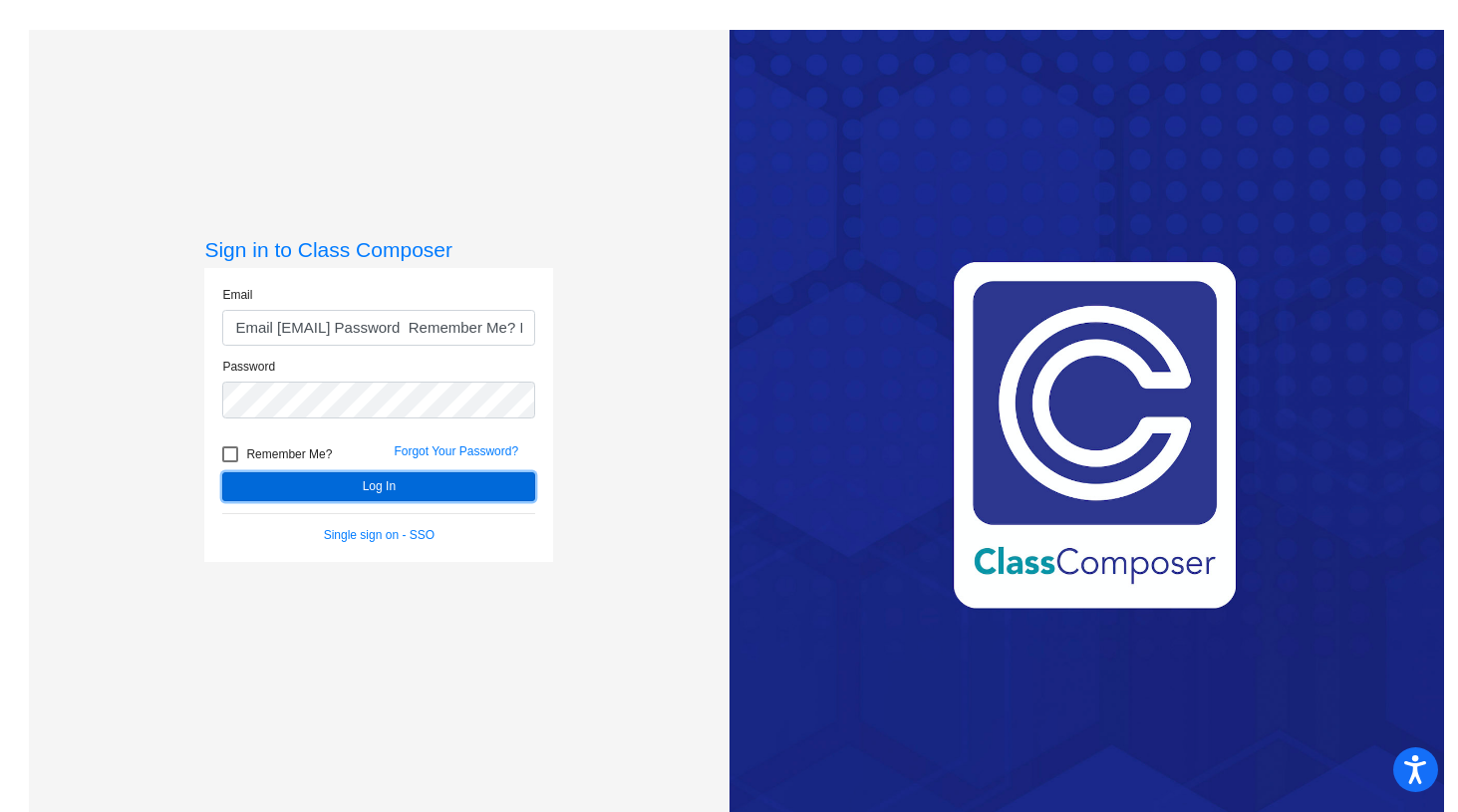 click on "Email [EMAIL] Password  Remember Me? Forgot Your Password?  Log In   Single sign on - SSO" 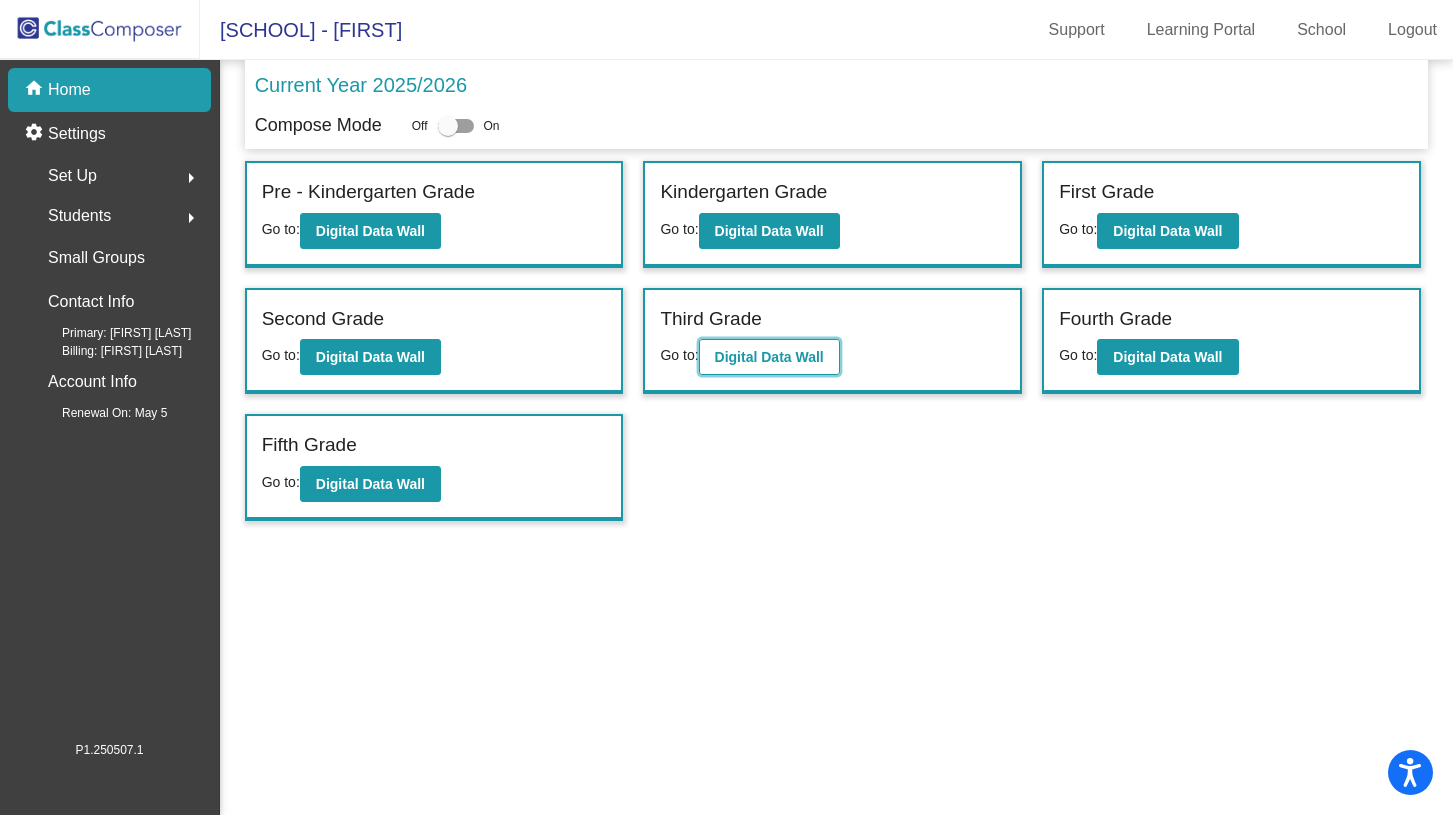 click on "Digital Data Wall" 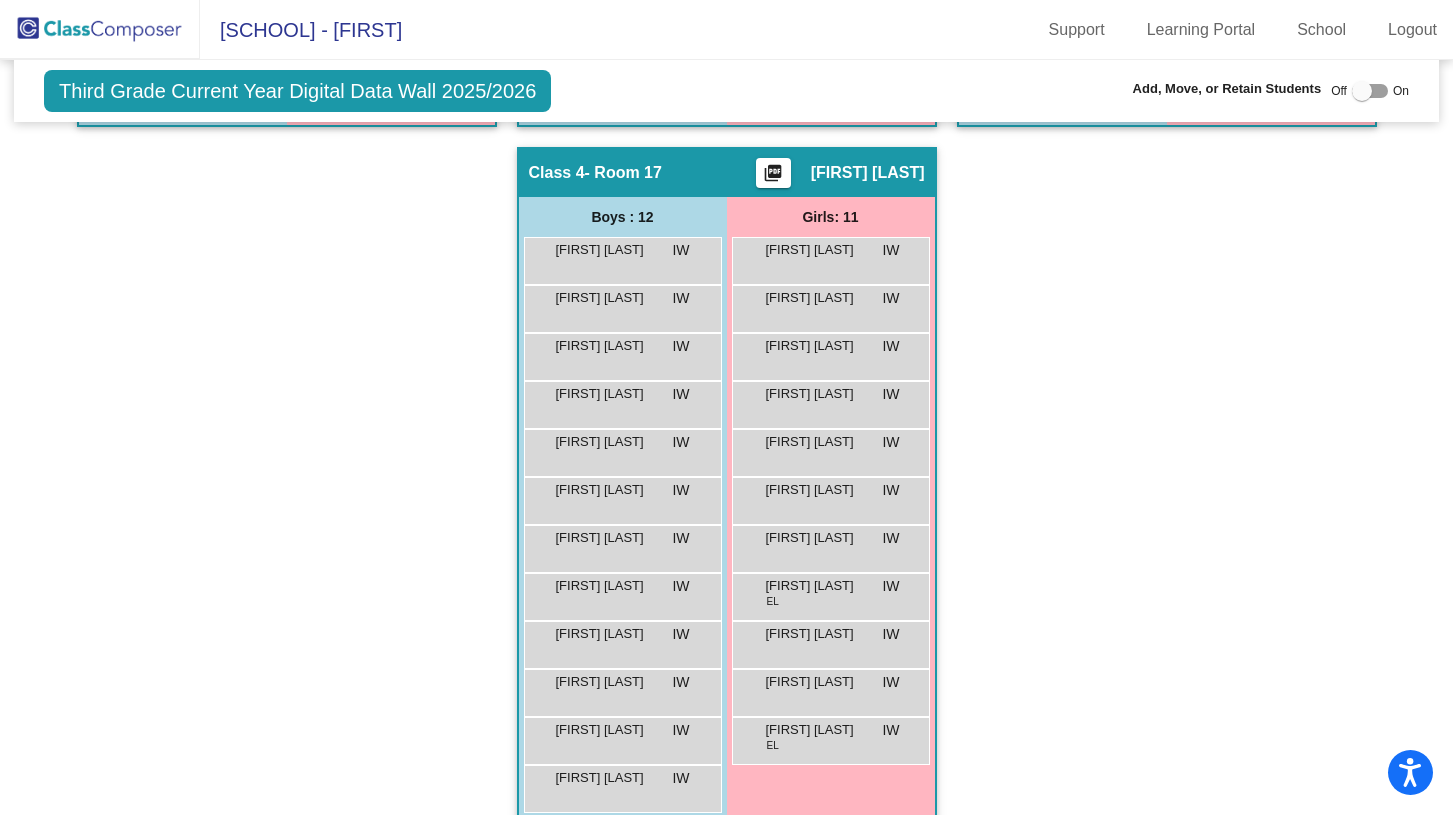 scroll, scrollTop: 1093, scrollLeft: 0, axis: vertical 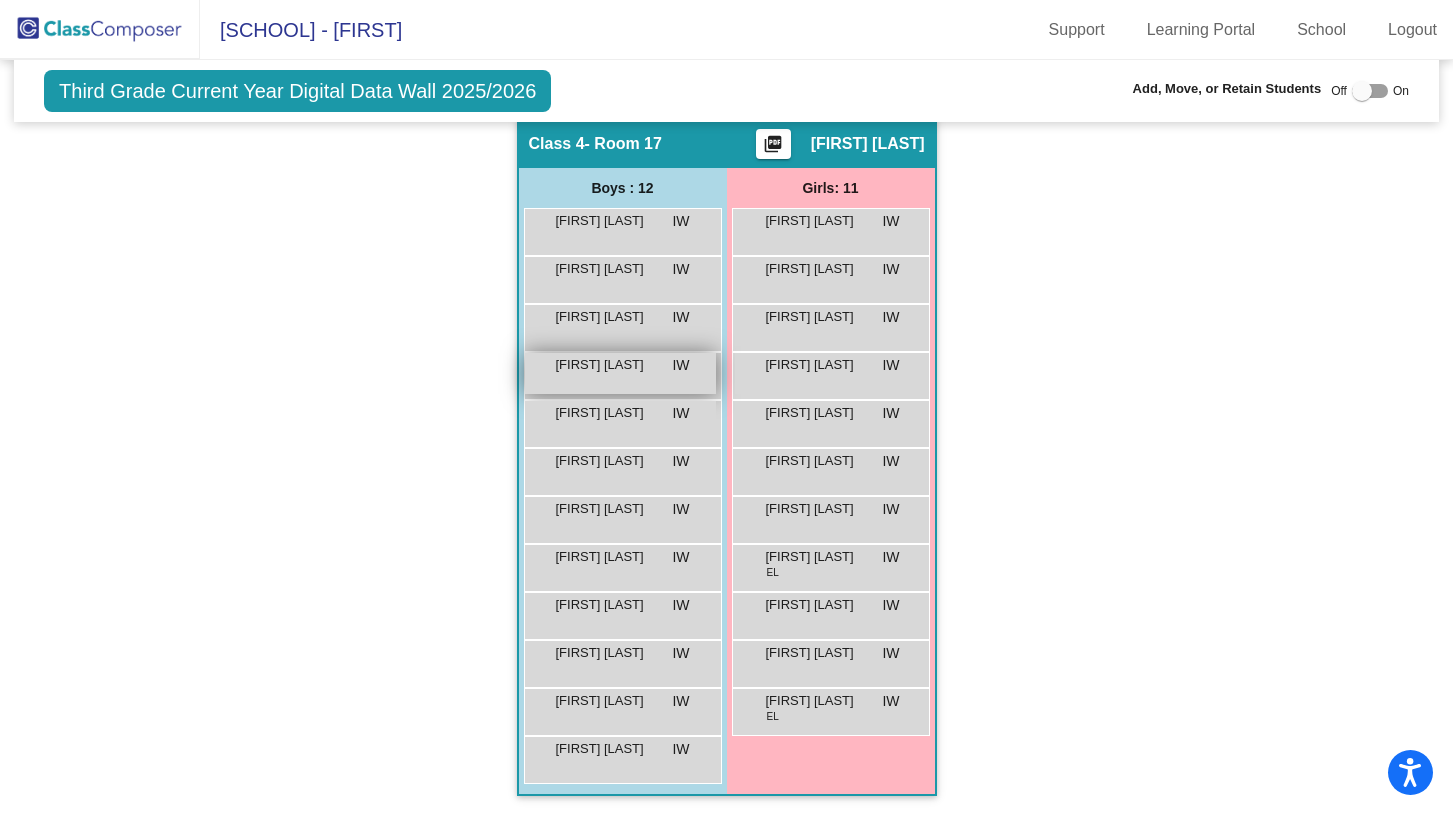 click on "[FIRST] [LAST]" at bounding box center (606, 365) 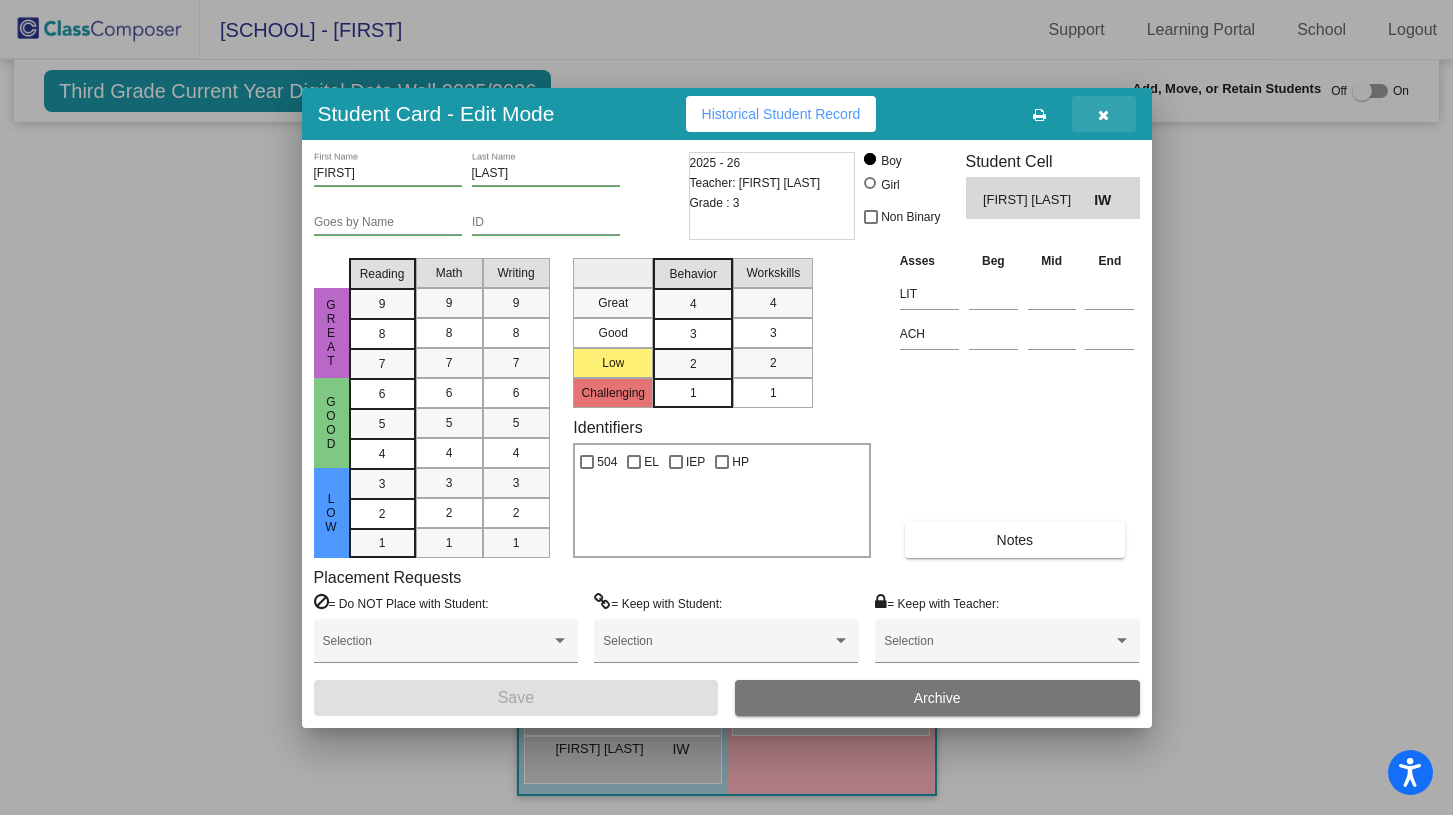 click at bounding box center (1103, 115) 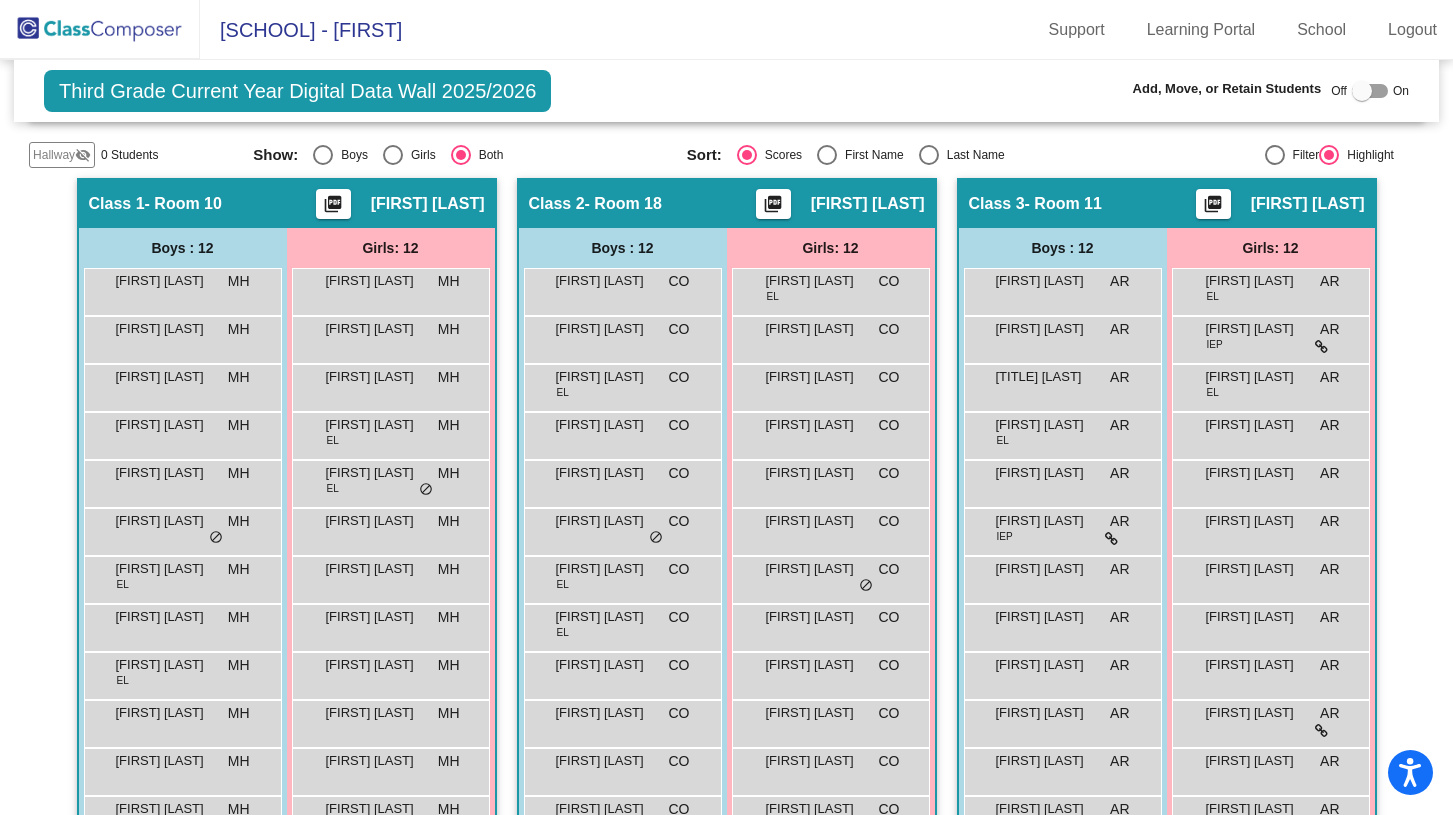 scroll, scrollTop: 334, scrollLeft: 0, axis: vertical 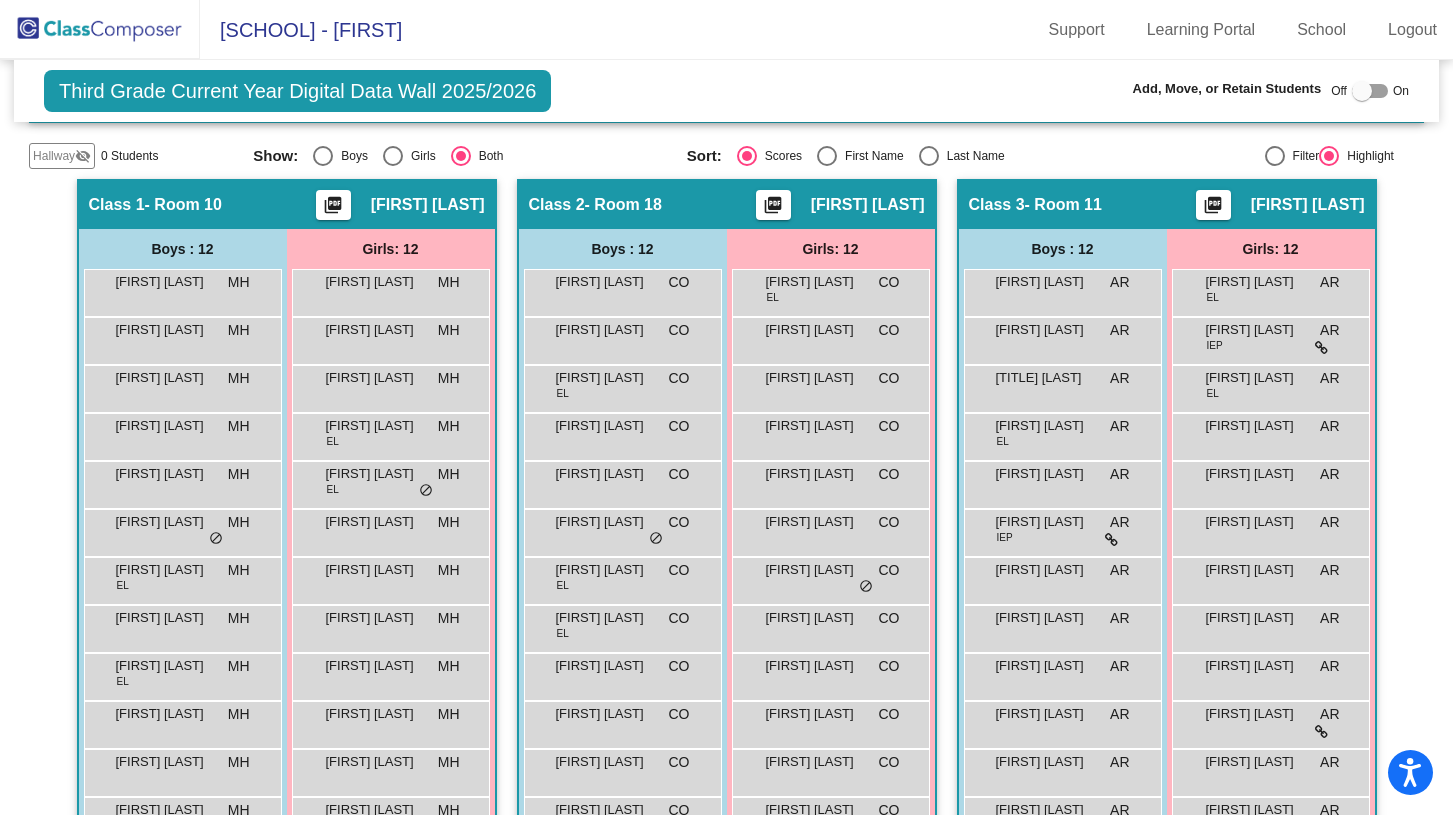 click 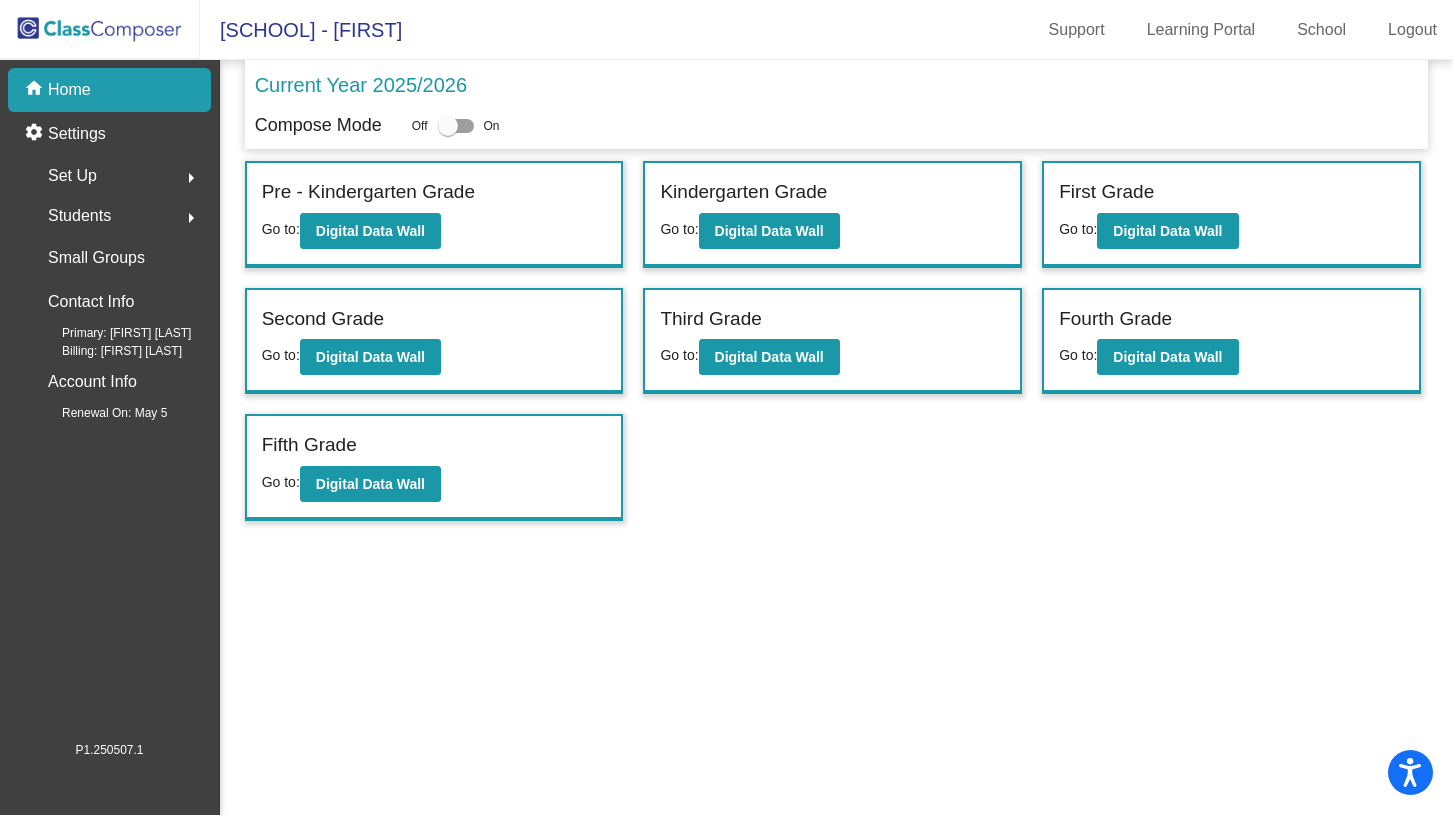 click on "Second Grade" 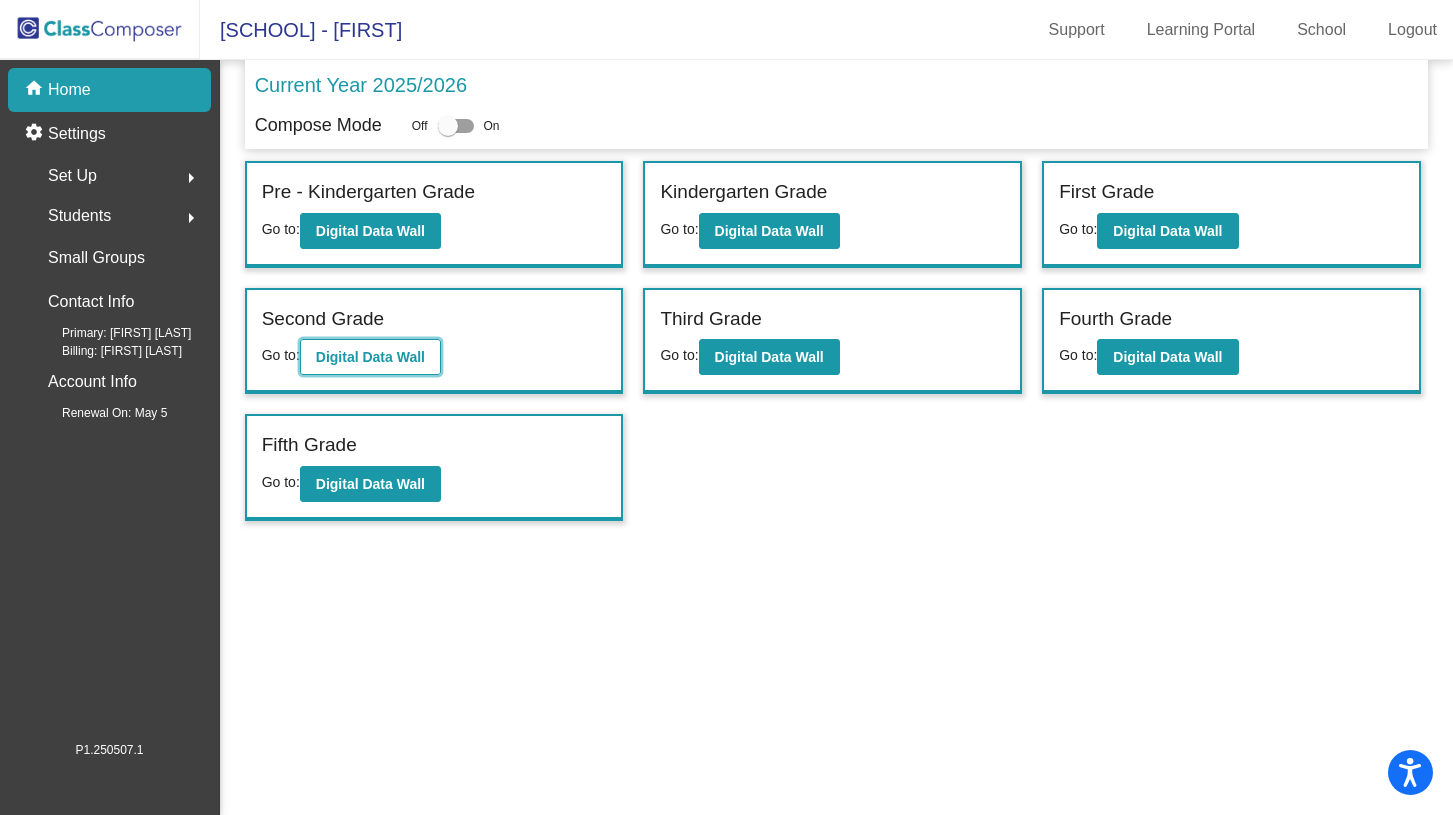 click on "Digital Data Wall" 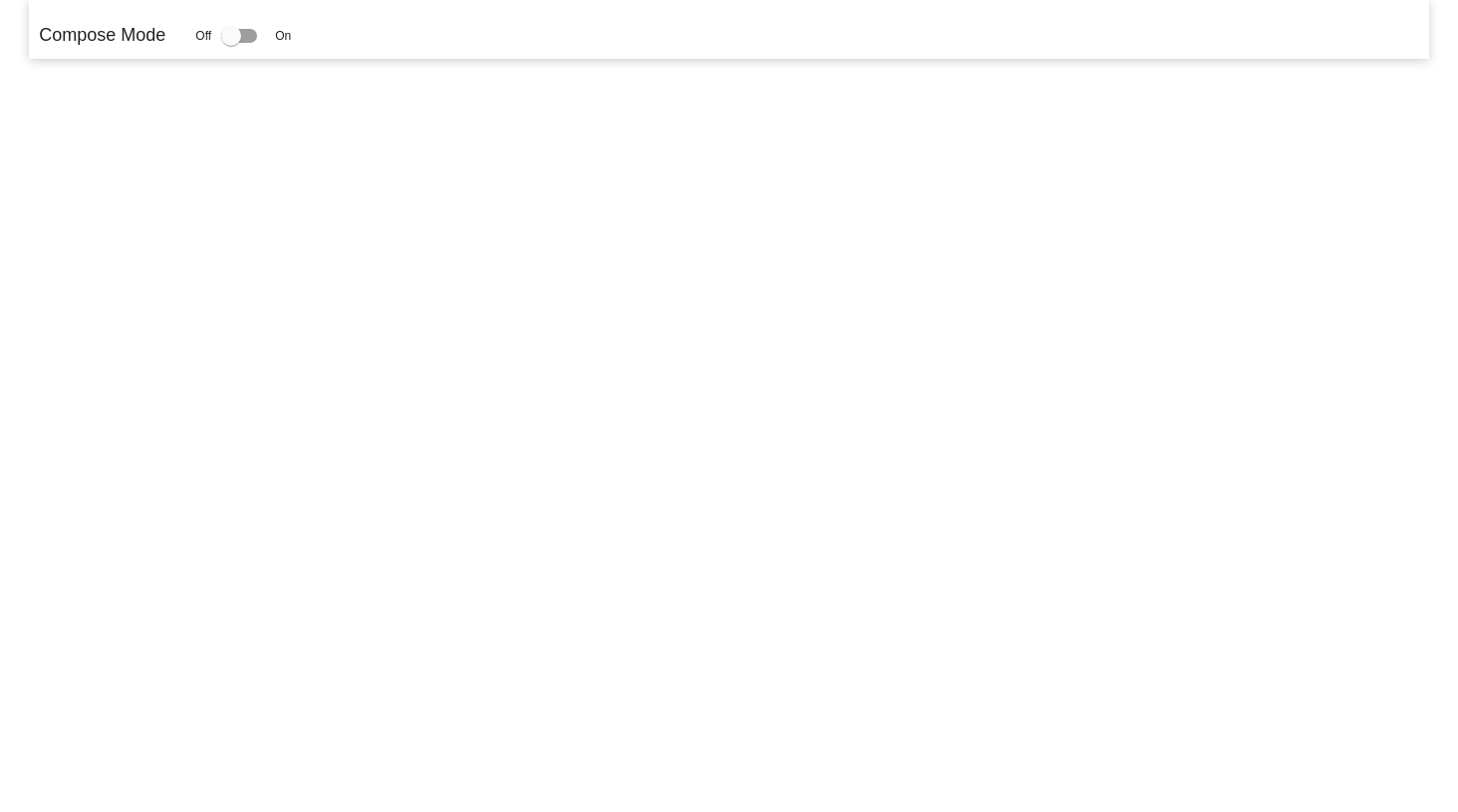 scroll, scrollTop: 0, scrollLeft: 0, axis: both 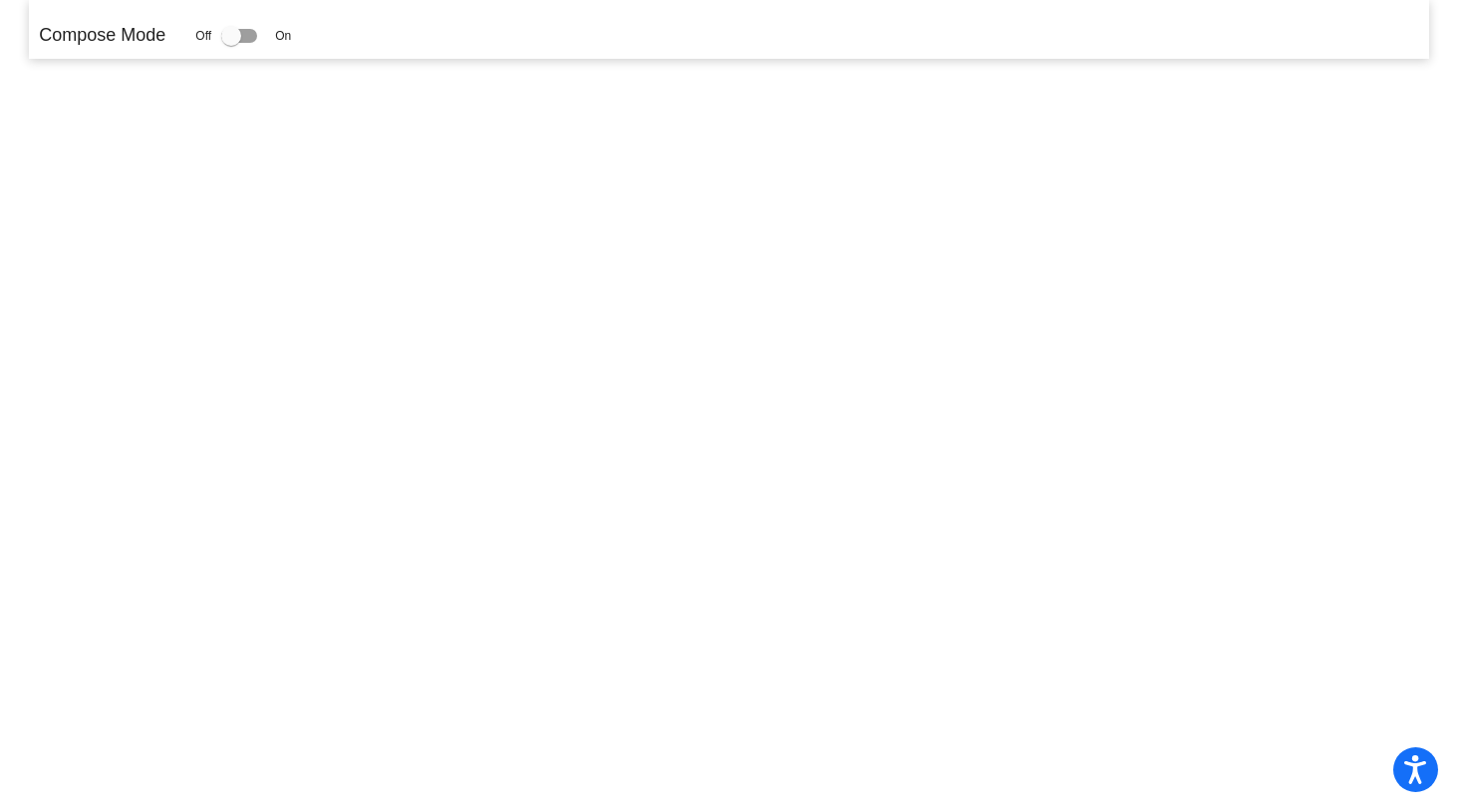 click 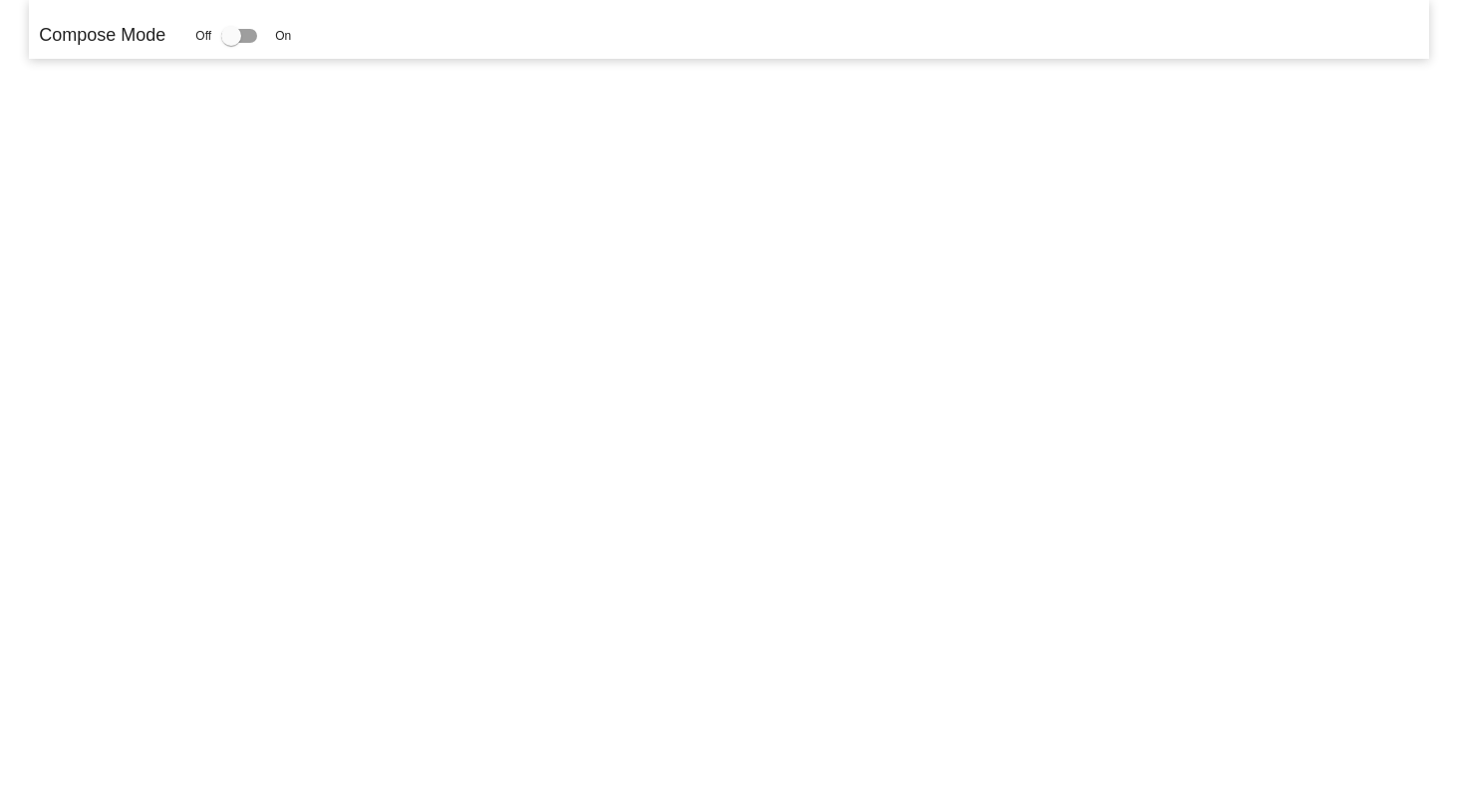 scroll, scrollTop: 0, scrollLeft: 0, axis: both 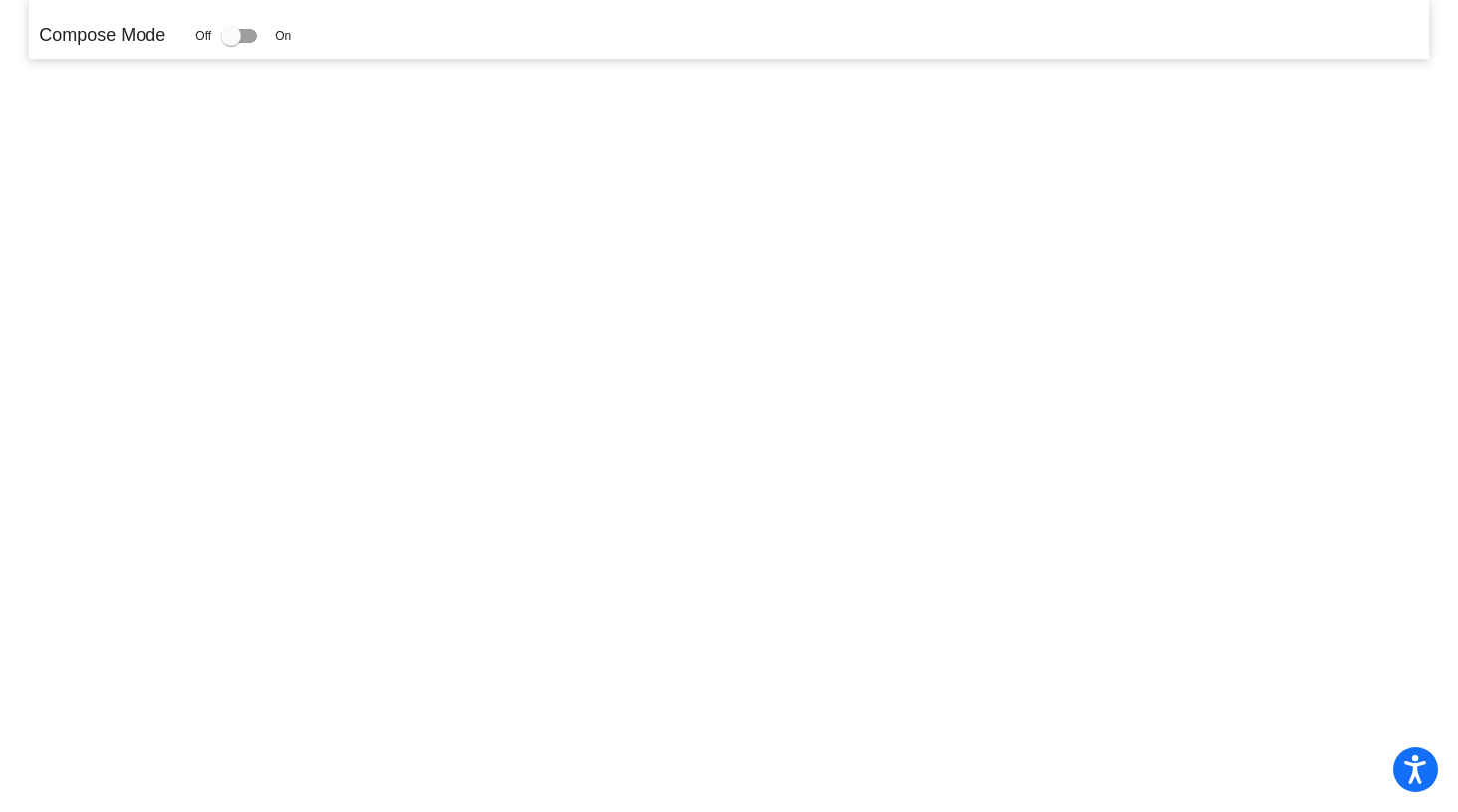 click 